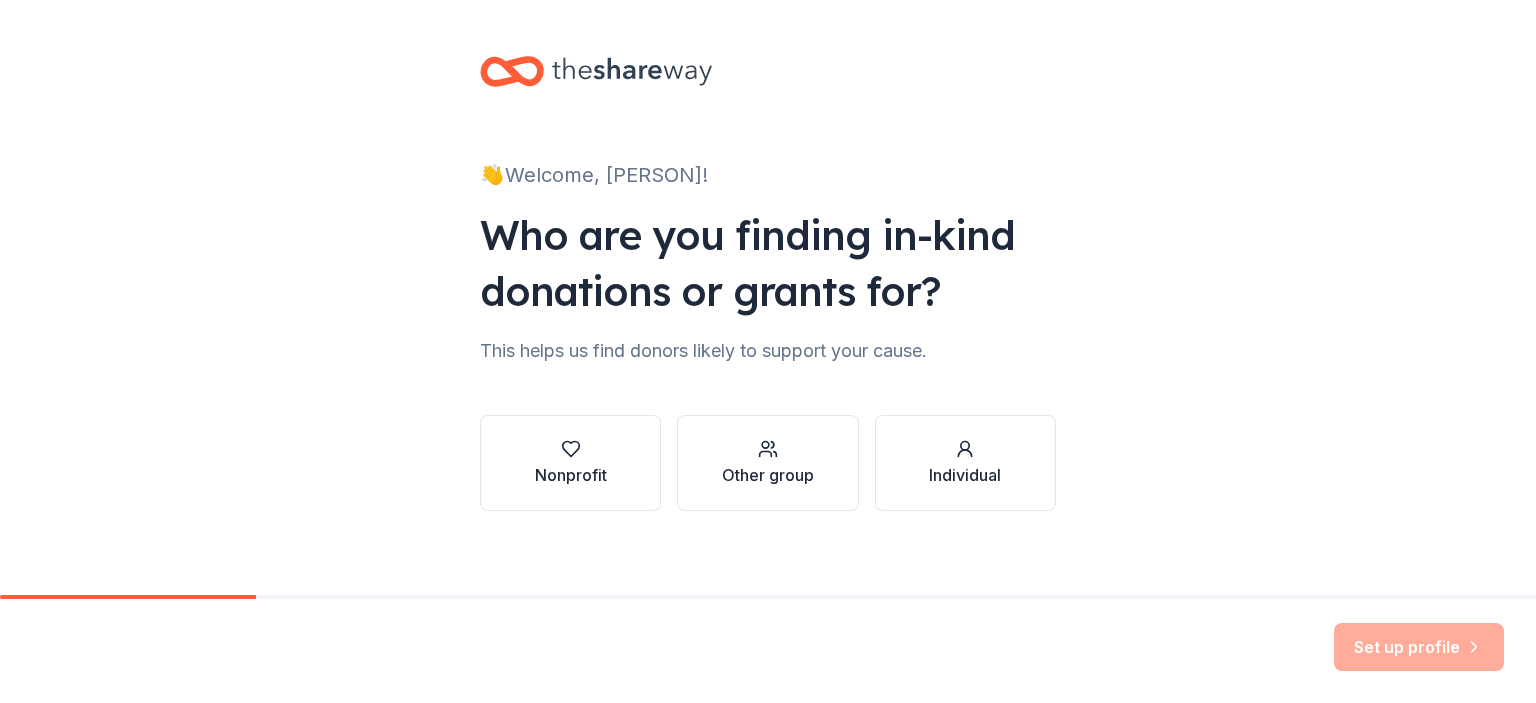 scroll, scrollTop: 0, scrollLeft: 0, axis: both 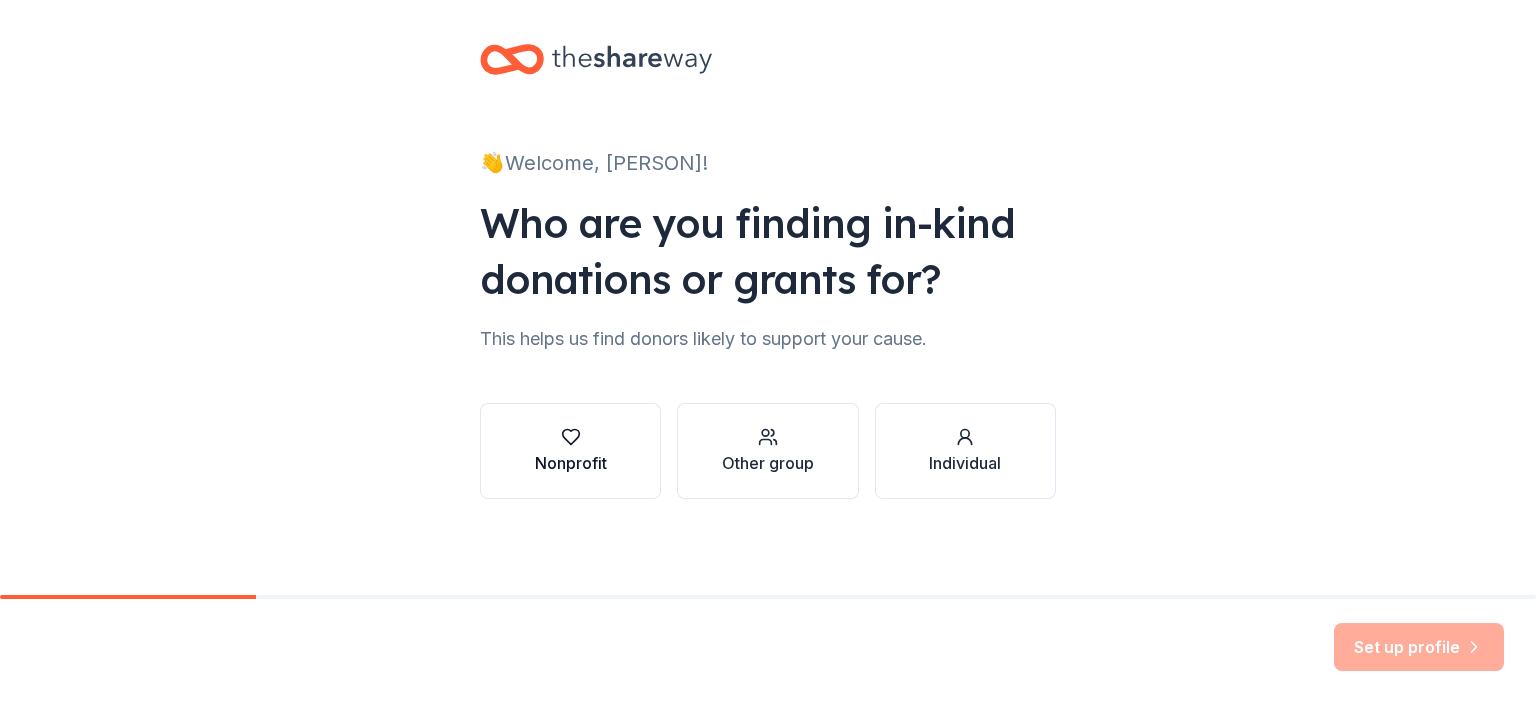 click 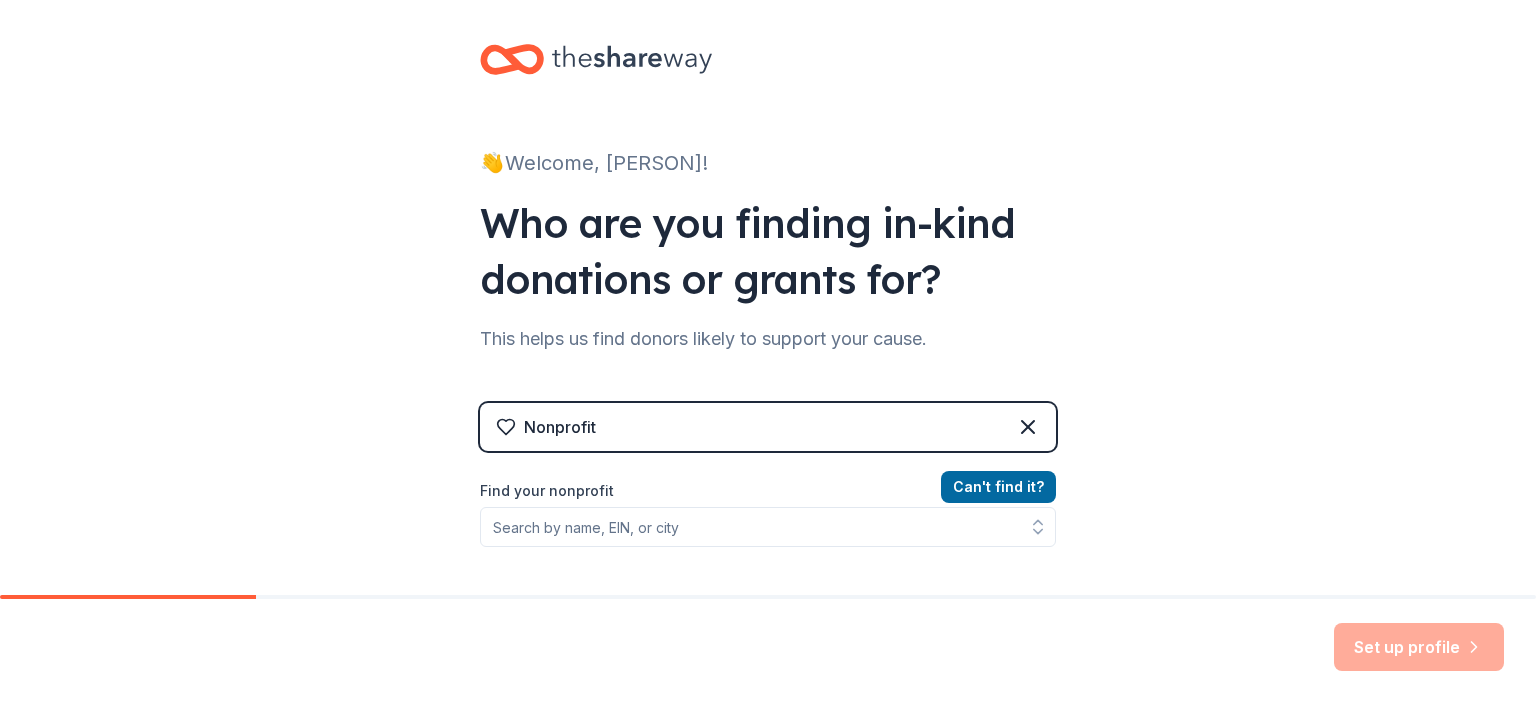 click on "Find your nonprofit" at bounding box center [768, 491] 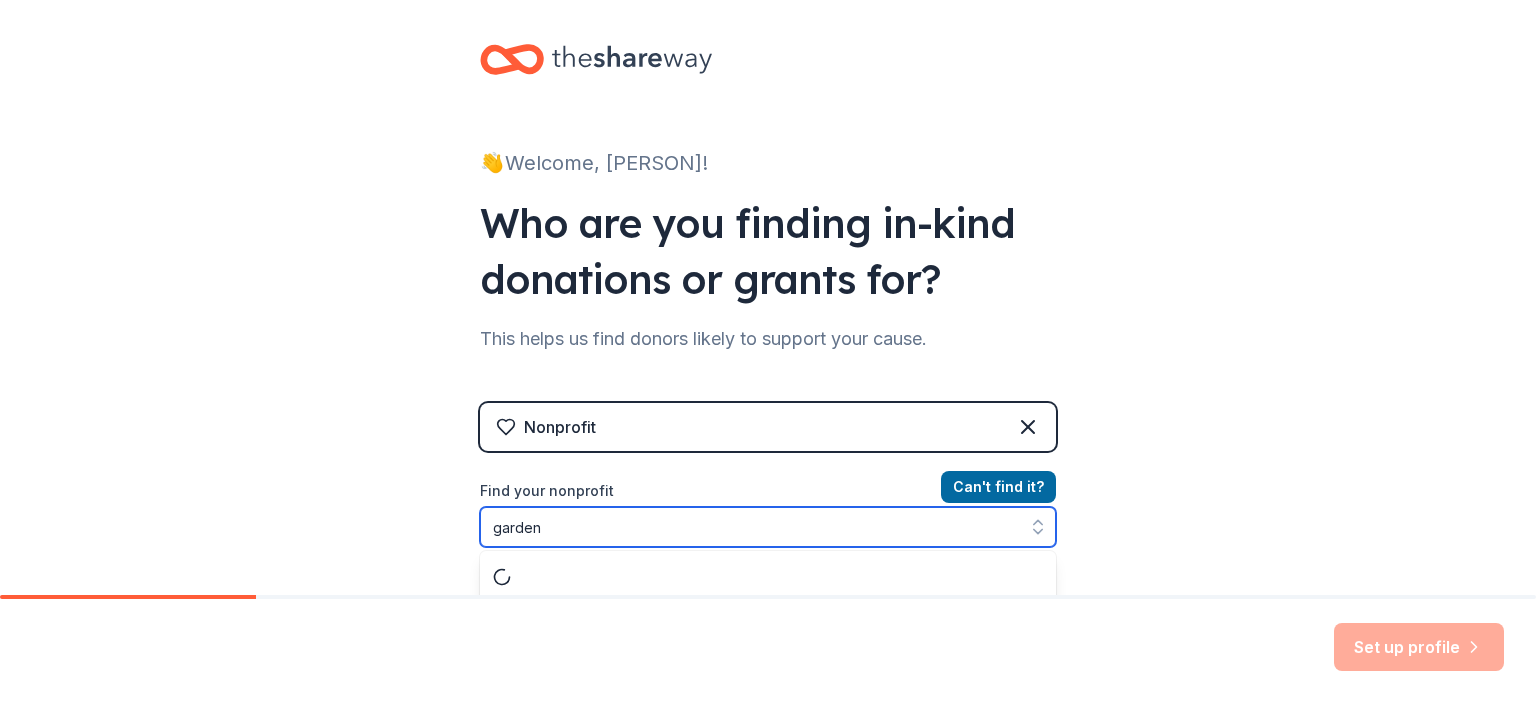 scroll, scrollTop: 64, scrollLeft: 0, axis: vertical 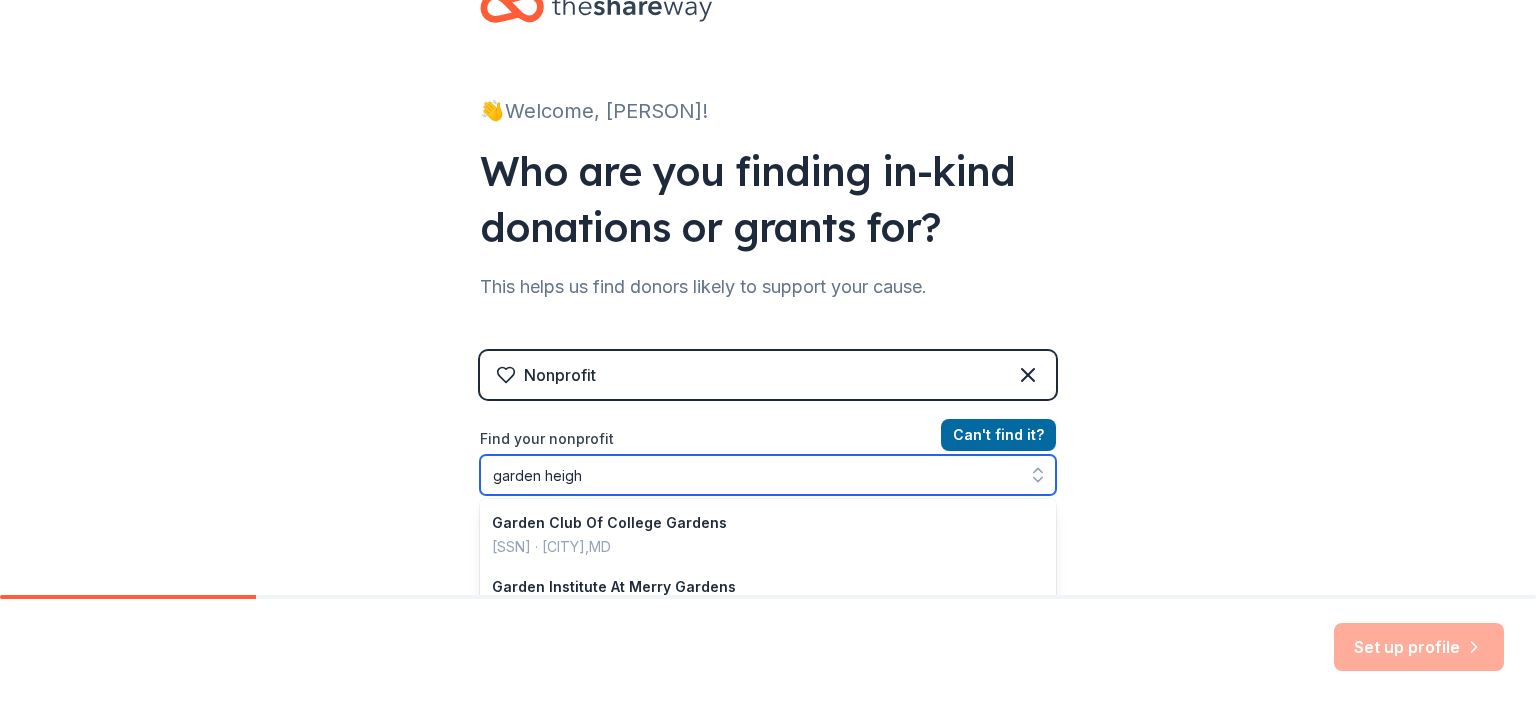 type on "garden height" 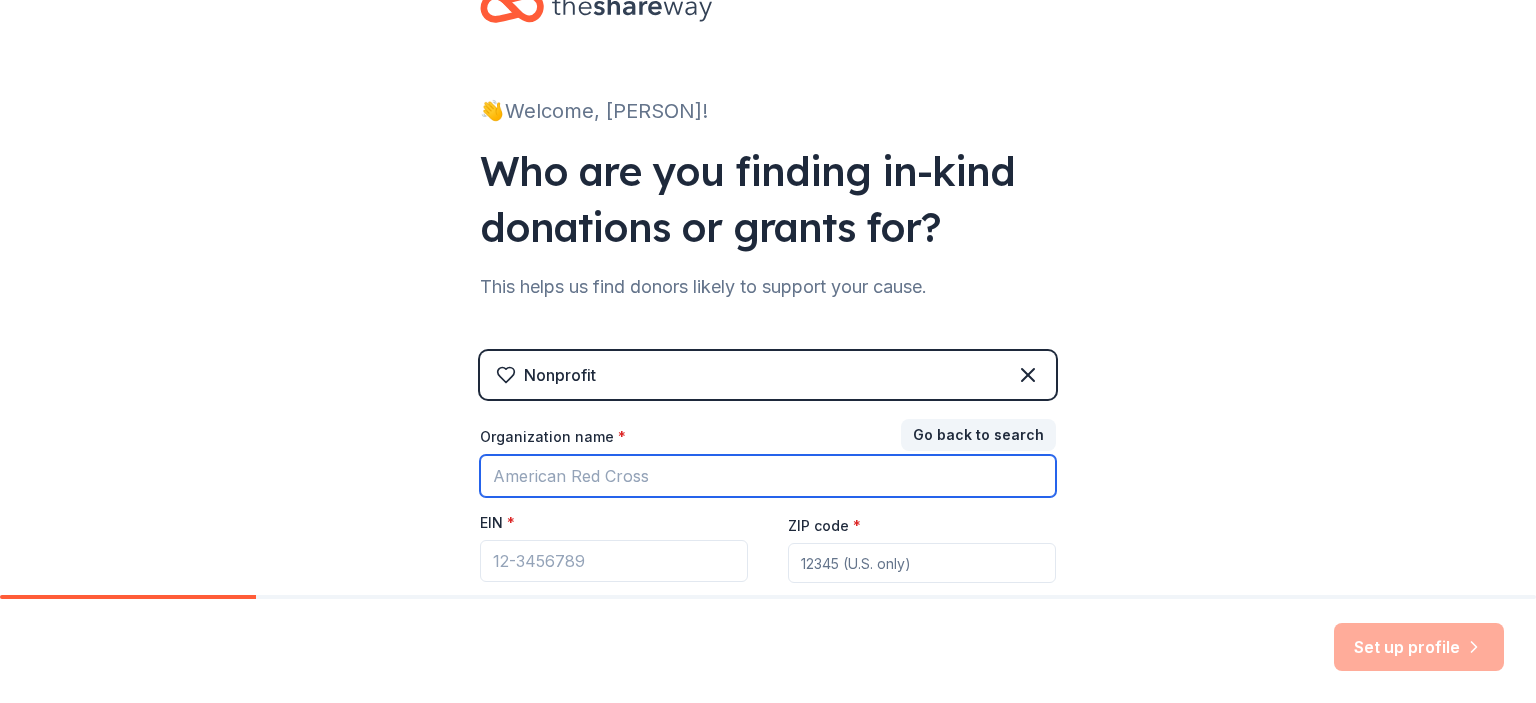 click on "Organization name *" at bounding box center (768, 476) 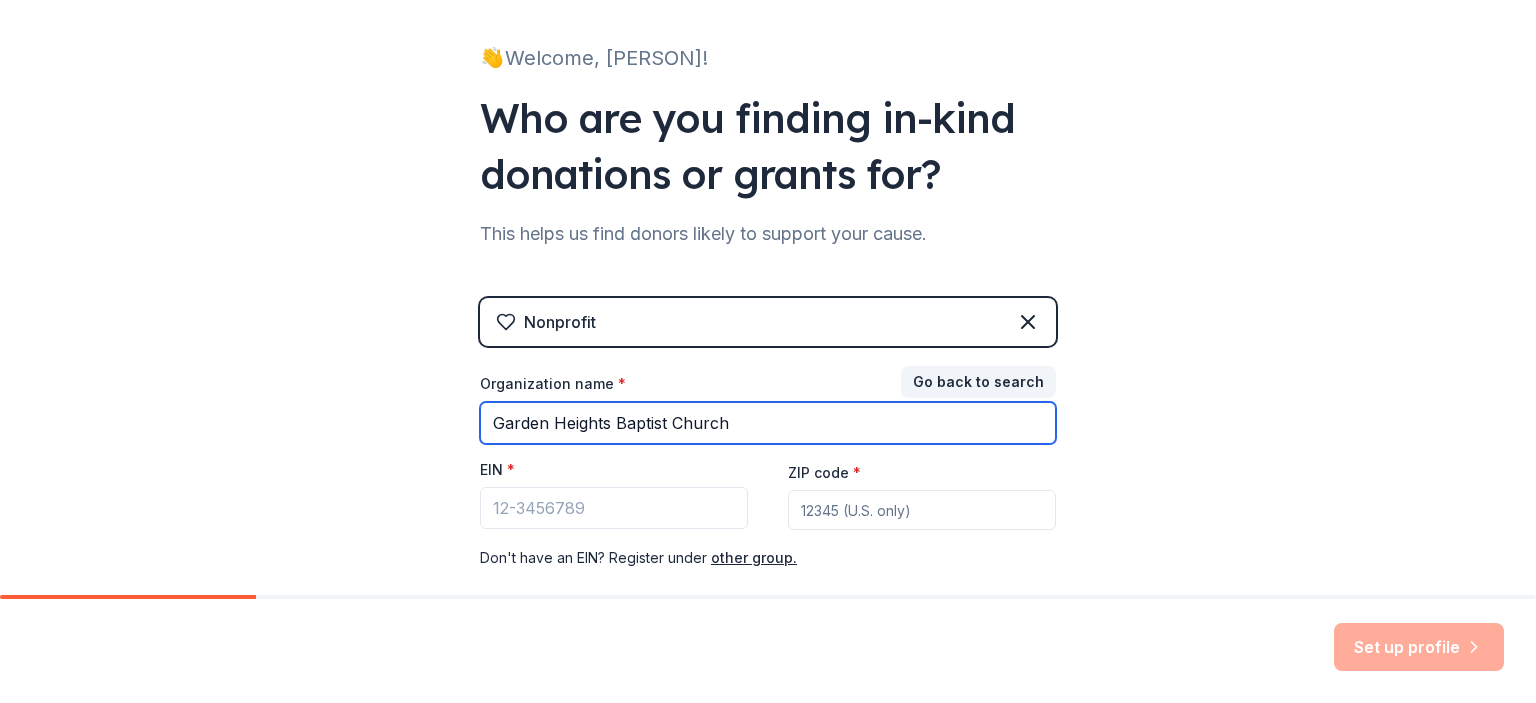scroll, scrollTop: 0, scrollLeft: 0, axis: both 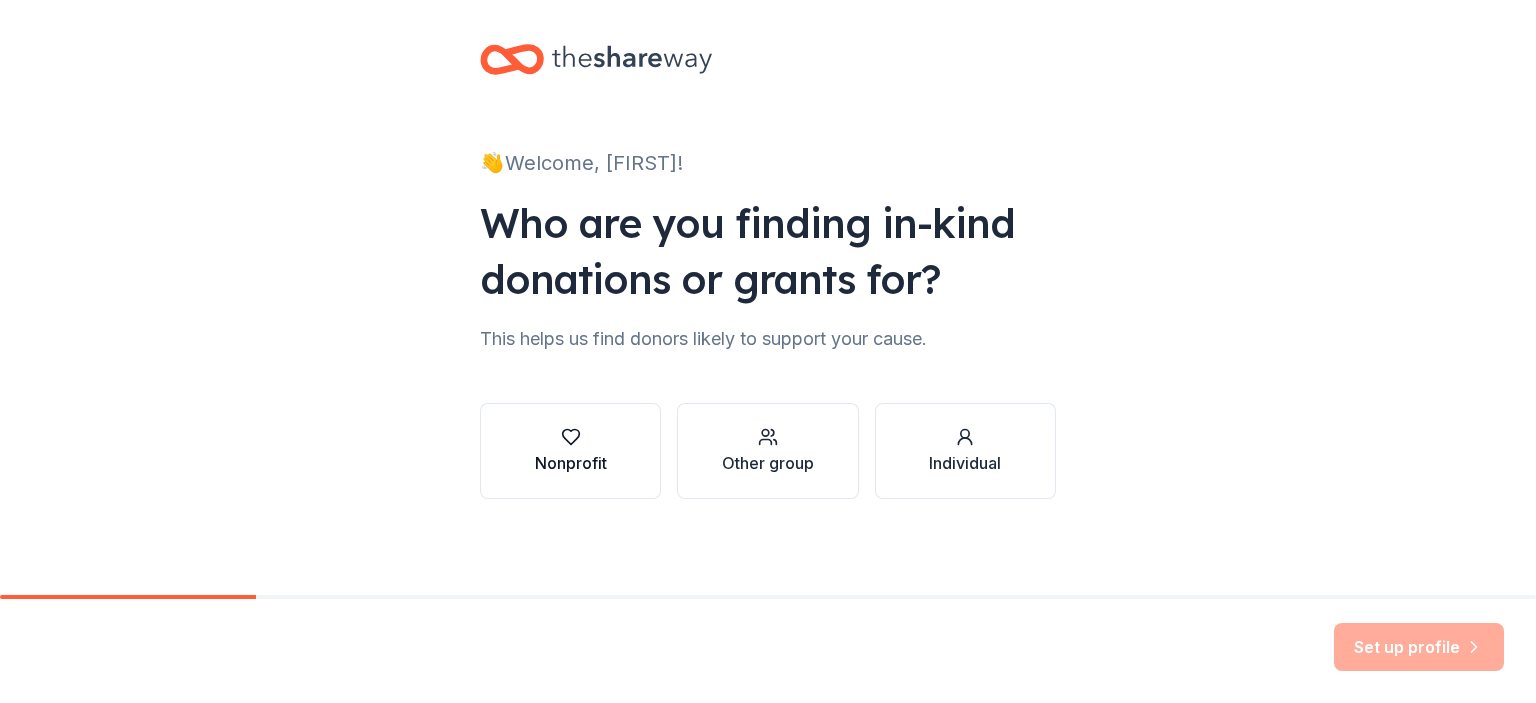 click on "Nonprofit" at bounding box center [570, 451] 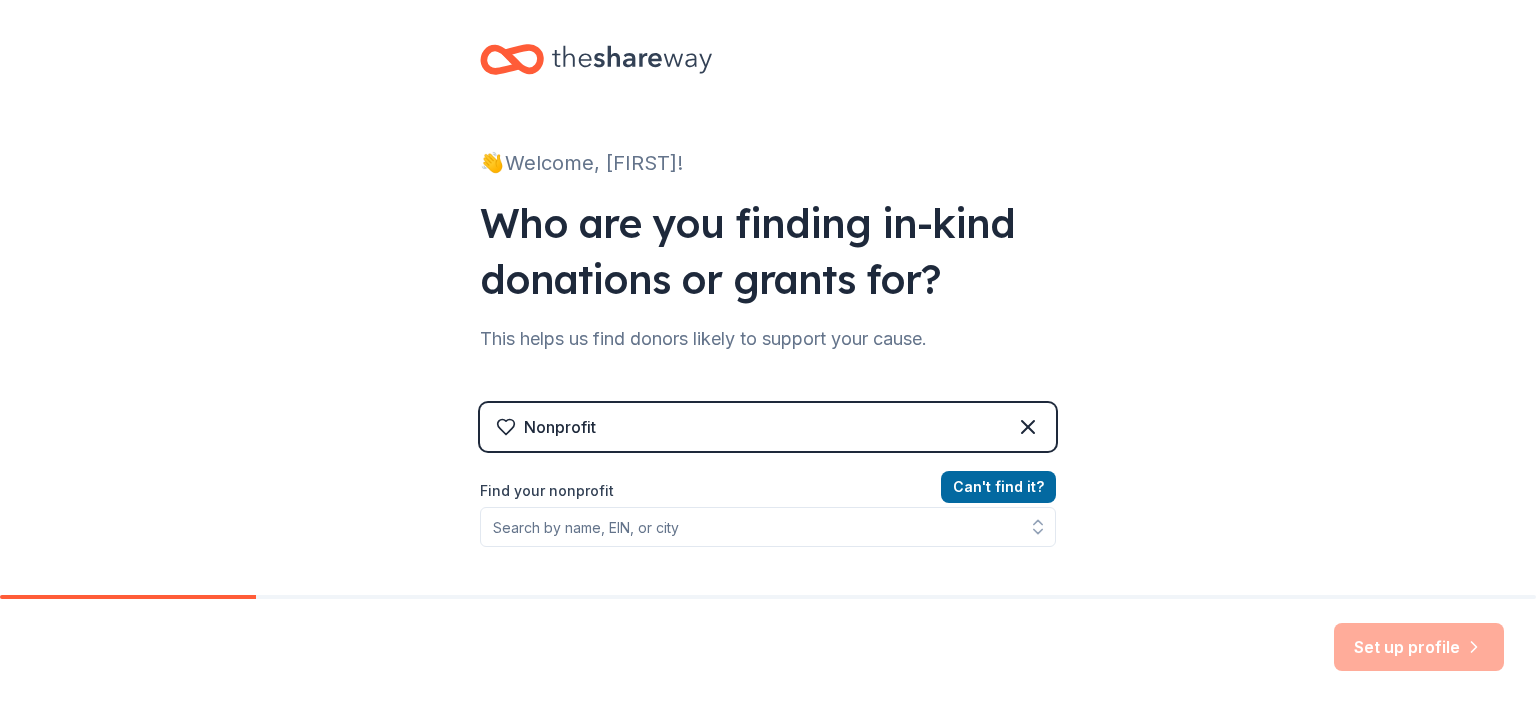 click on "👋  Welcome, Tammy! Who are you finding in-kind donations or grants for? This helps us find donors likely to support your cause. Nonprofit Can ' t find it? Find your nonprofit" at bounding box center (768, 415) 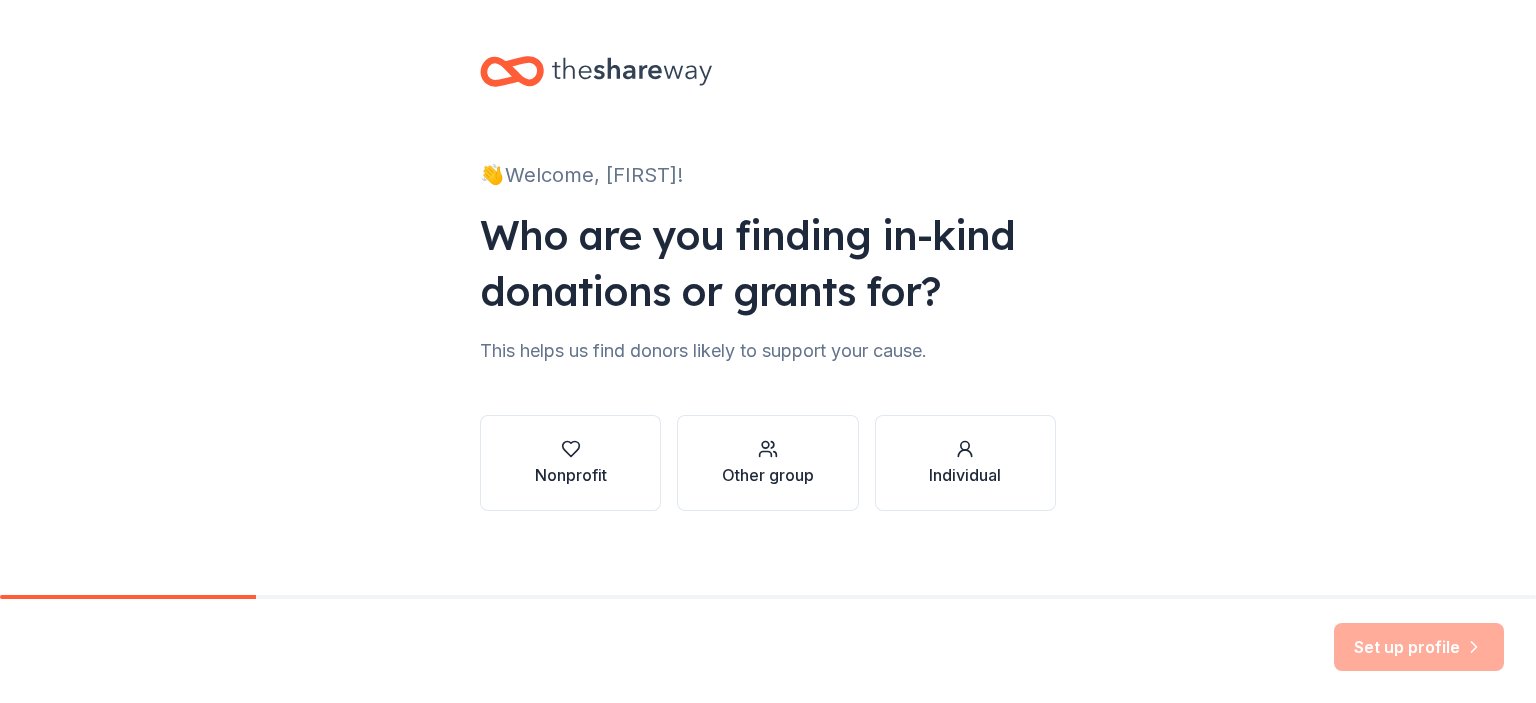 scroll, scrollTop: 0, scrollLeft: 0, axis: both 